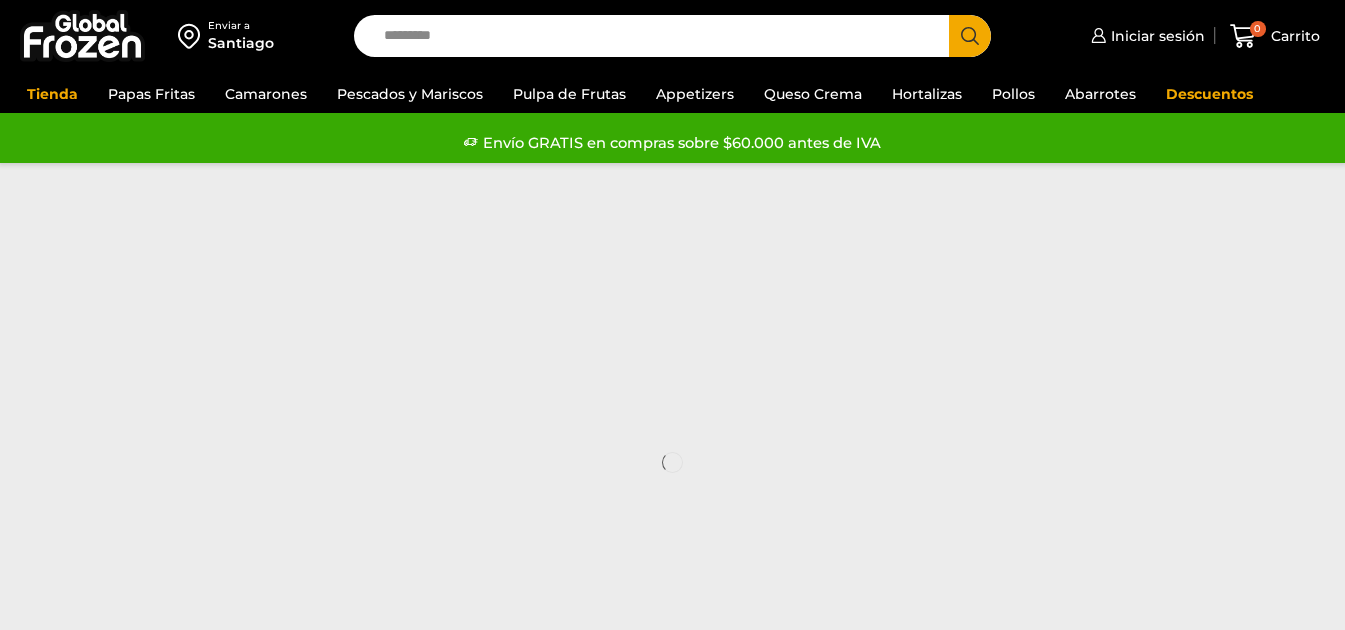 scroll, scrollTop: 0, scrollLeft: 0, axis: both 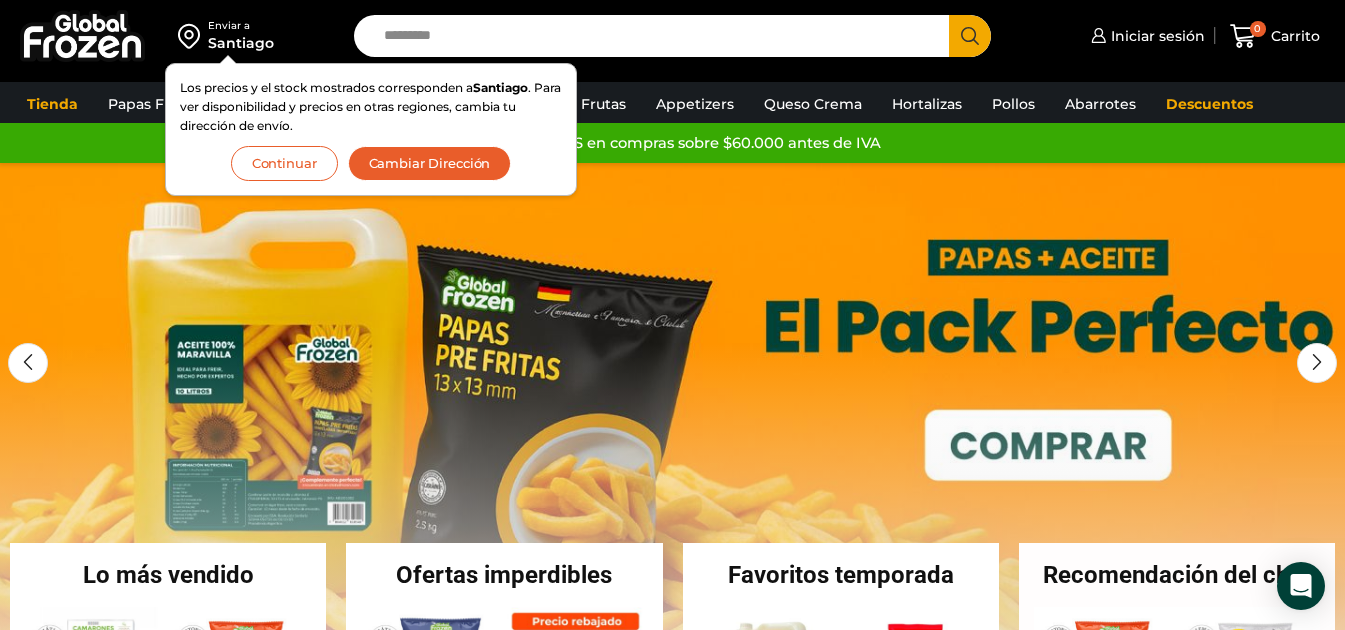 click on "Continuar" at bounding box center (284, 163) 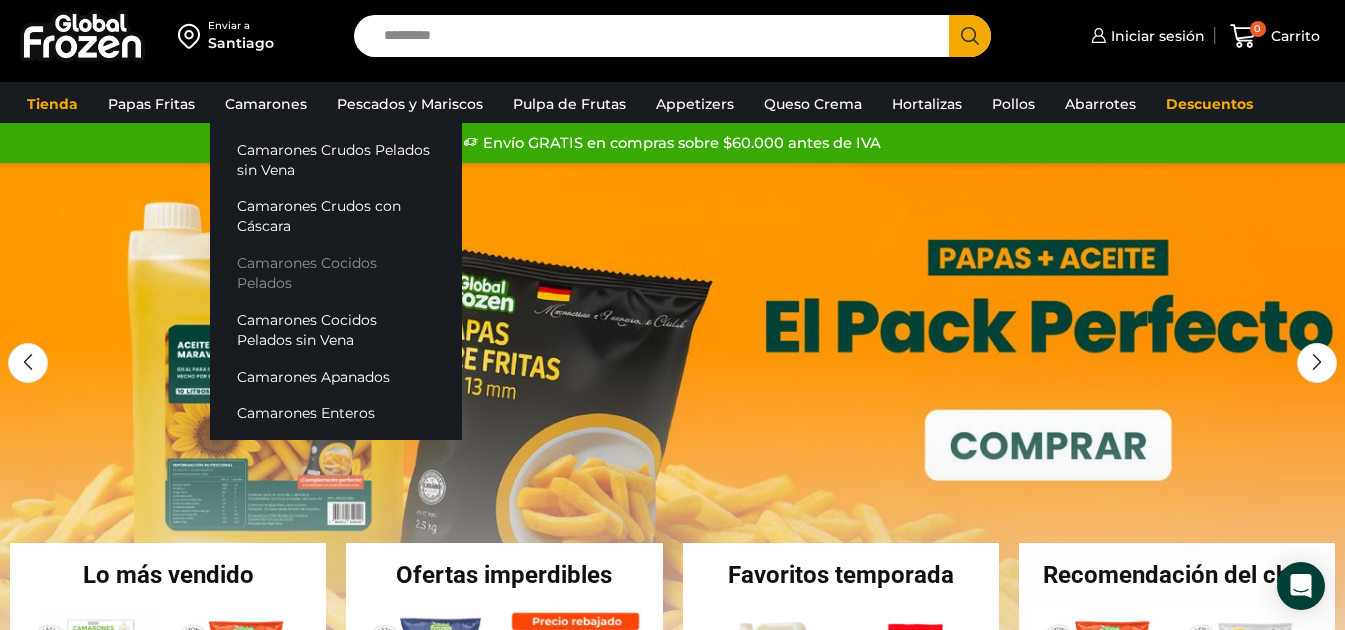 click on "Camarones Cocidos Pelados" at bounding box center (336, 273) 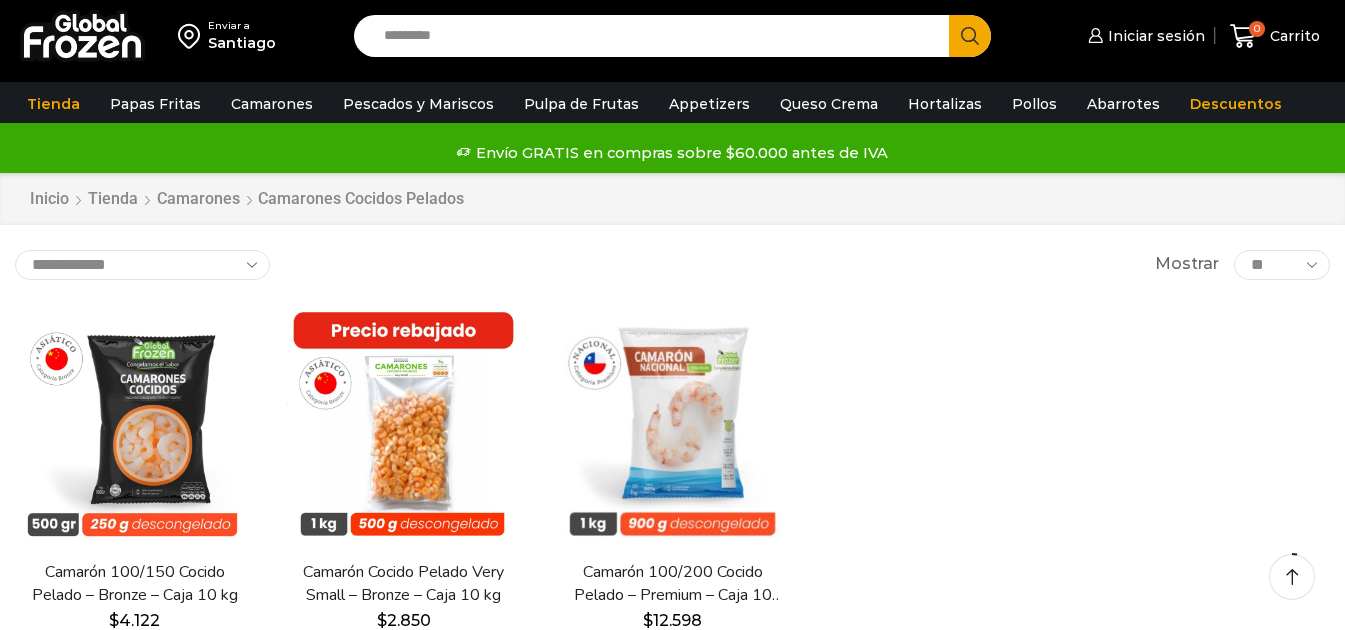 scroll, scrollTop: 163, scrollLeft: 0, axis: vertical 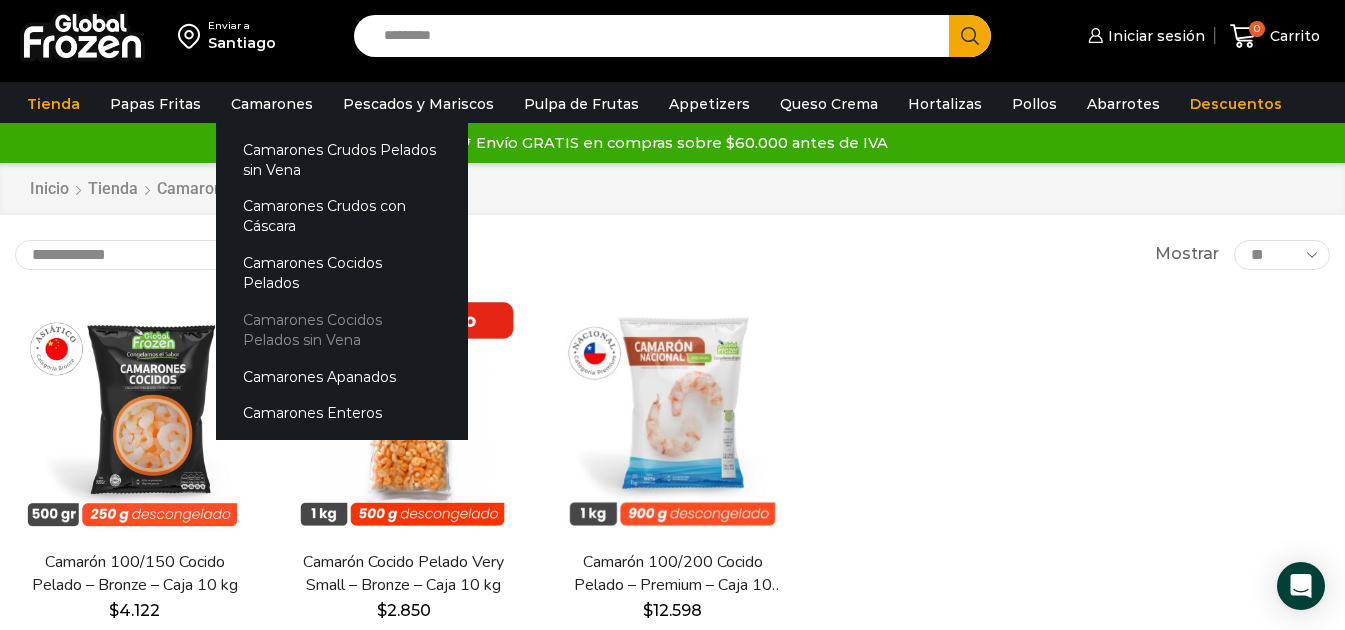 click on "Camarones Cocidos Pelados sin Vena" at bounding box center [342, 329] 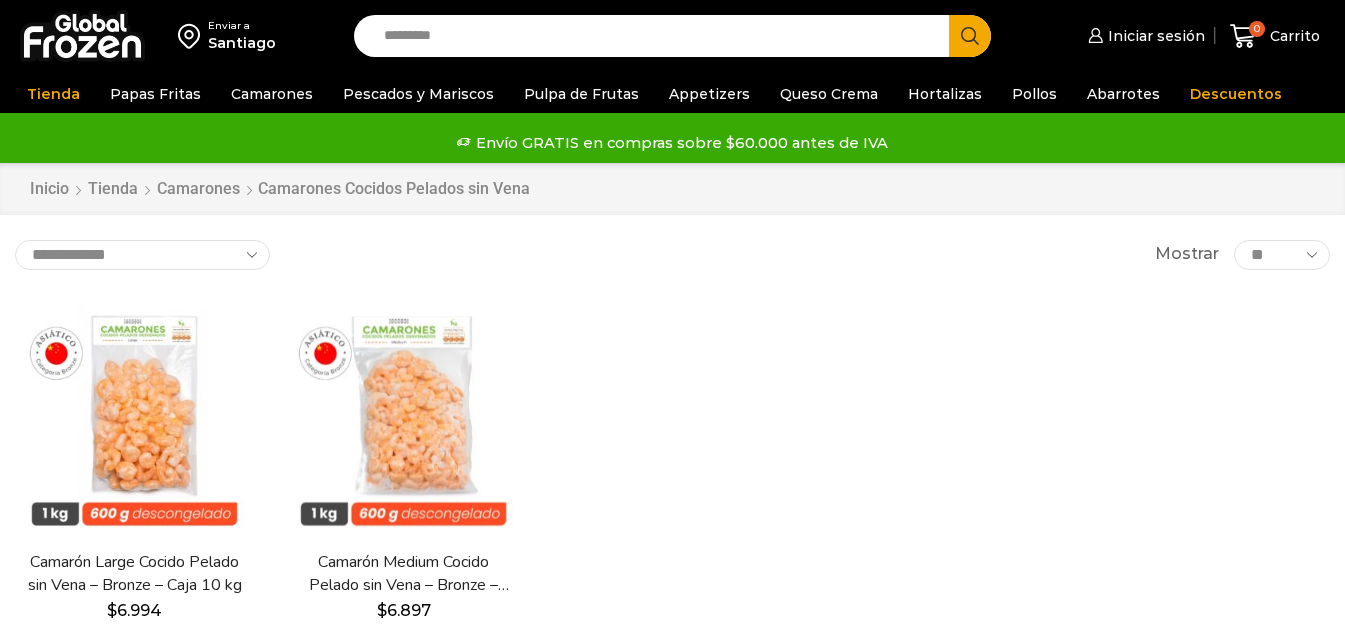 scroll, scrollTop: 0, scrollLeft: 0, axis: both 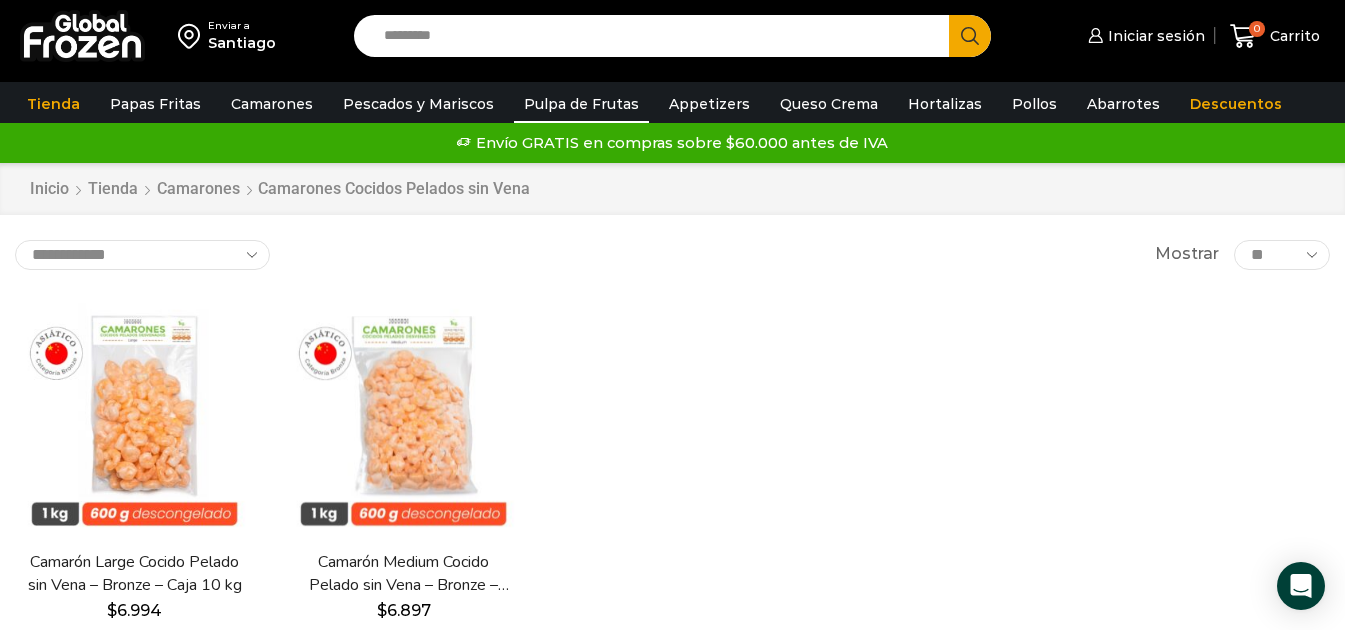 click on "Pulpa de Frutas" at bounding box center (581, 104) 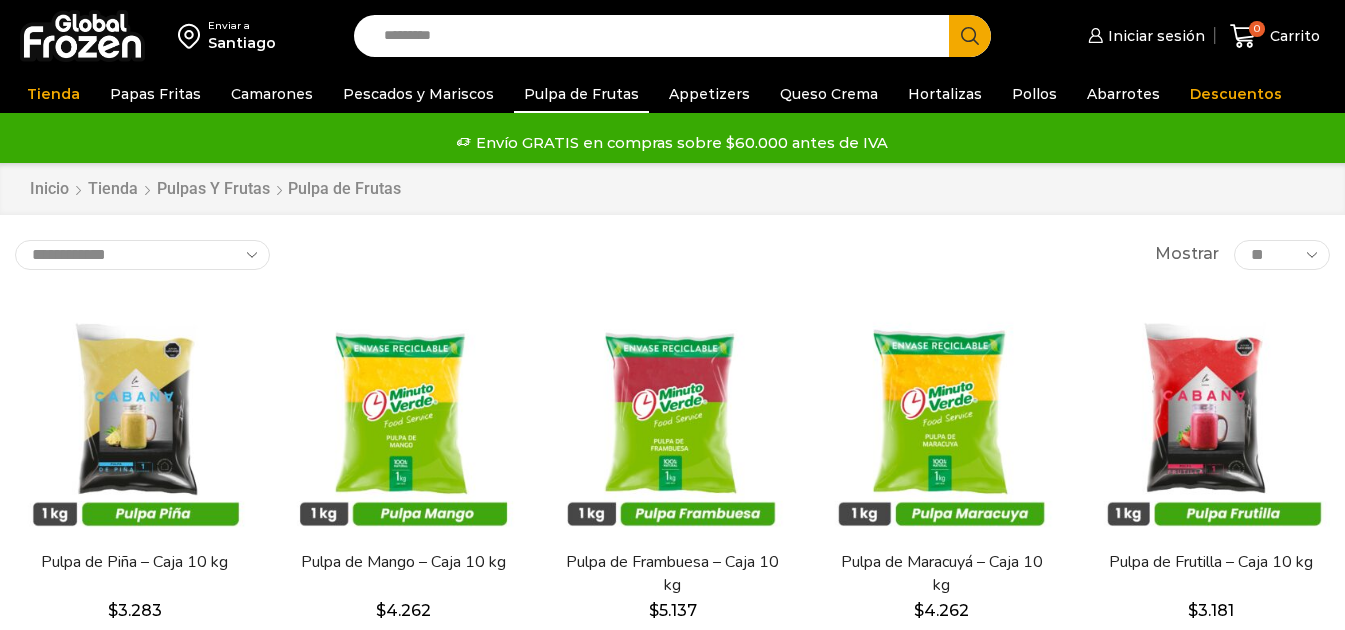scroll, scrollTop: 0, scrollLeft: 0, axis: both 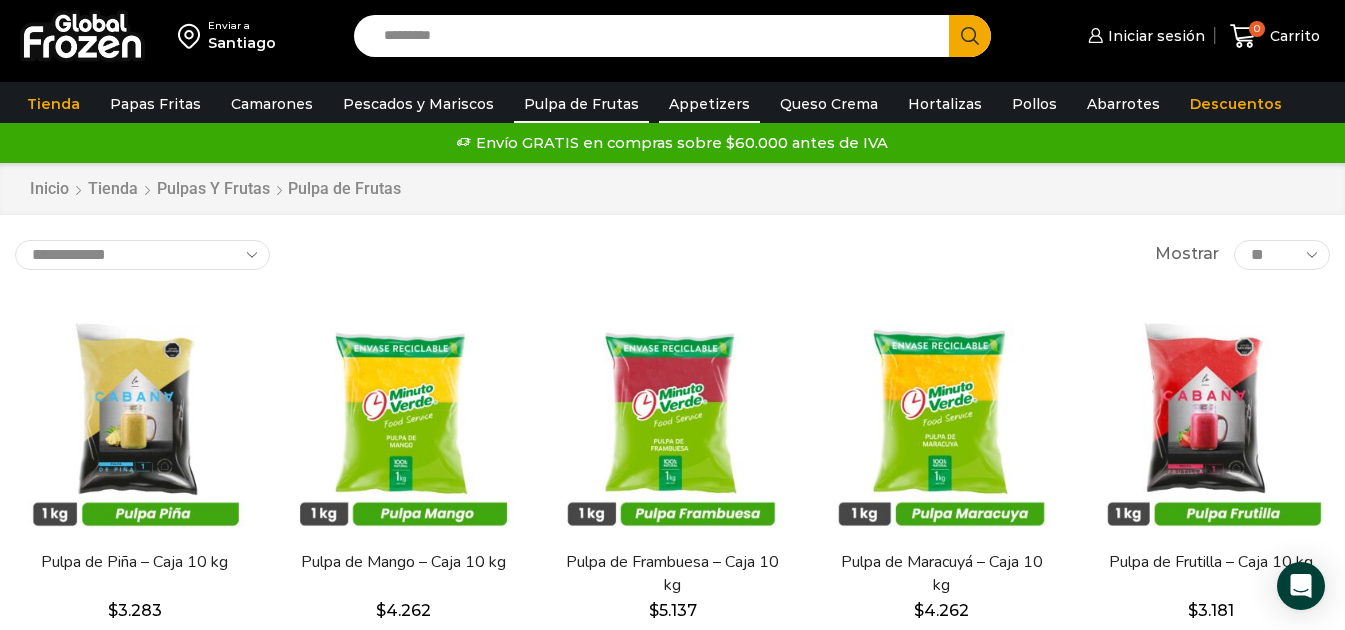 click on "Appetizers" at bounding box center (709, 104) 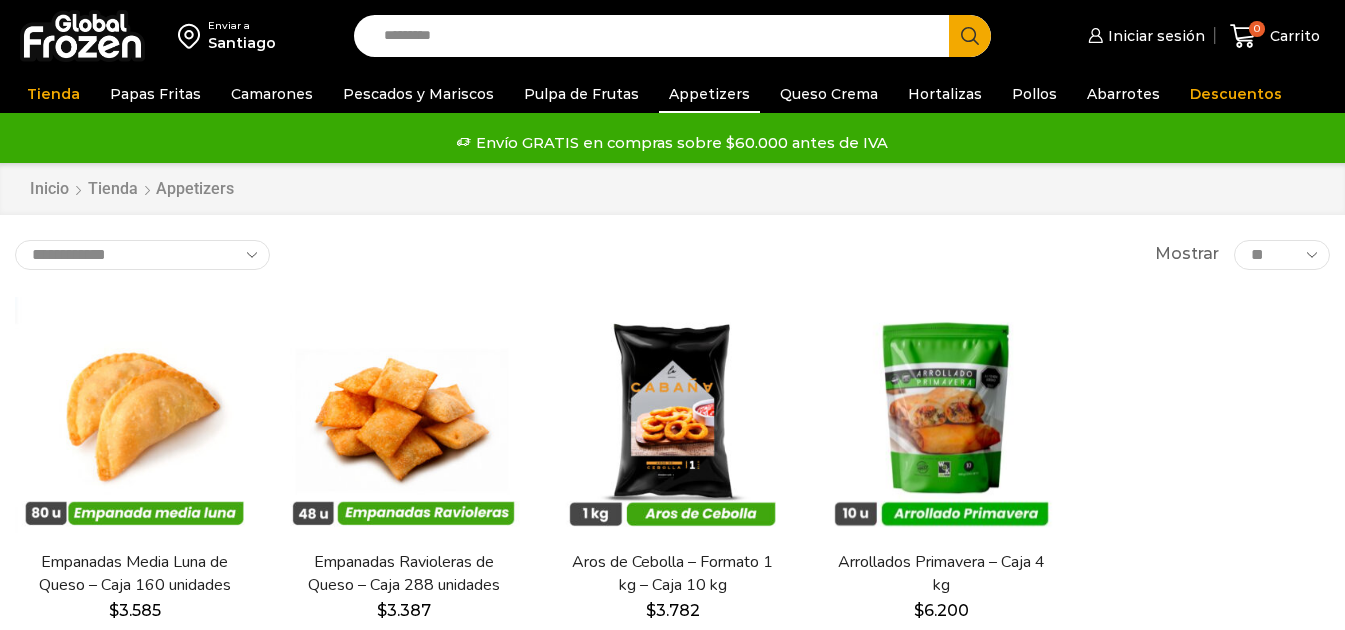scroll, scrollTop: 0, scrollLeft: 0, axis: both 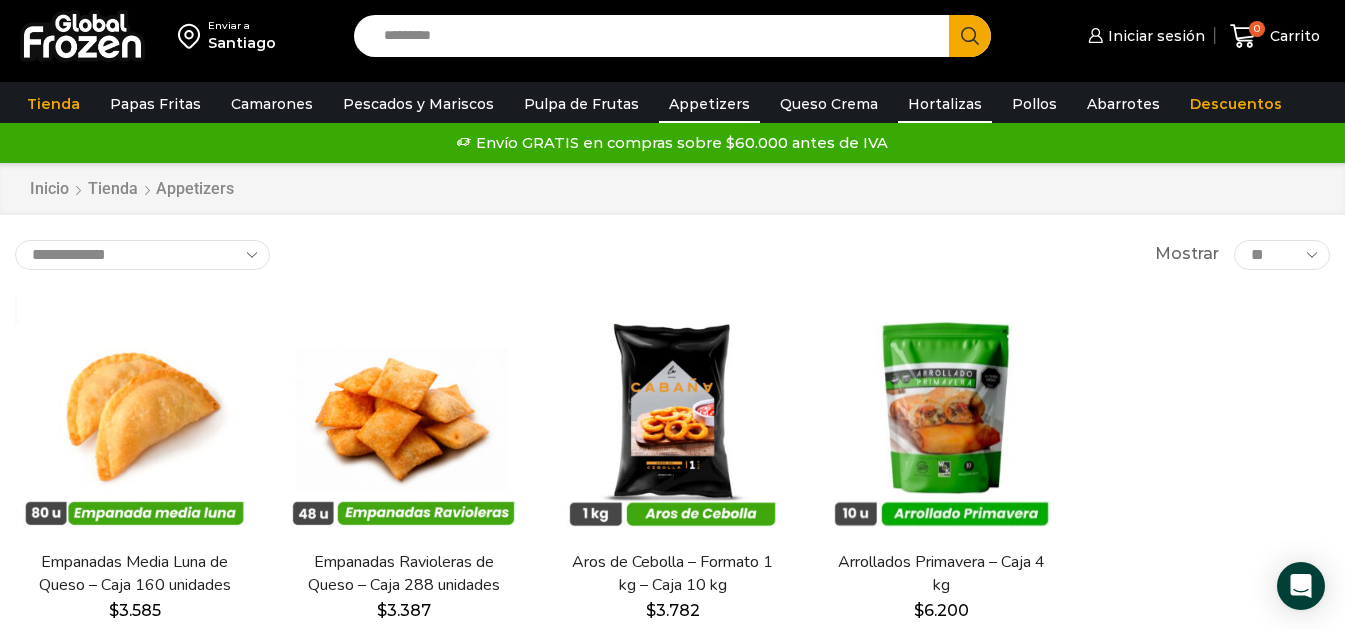 click on "Hortalizas" at bounding box center (945, 104) 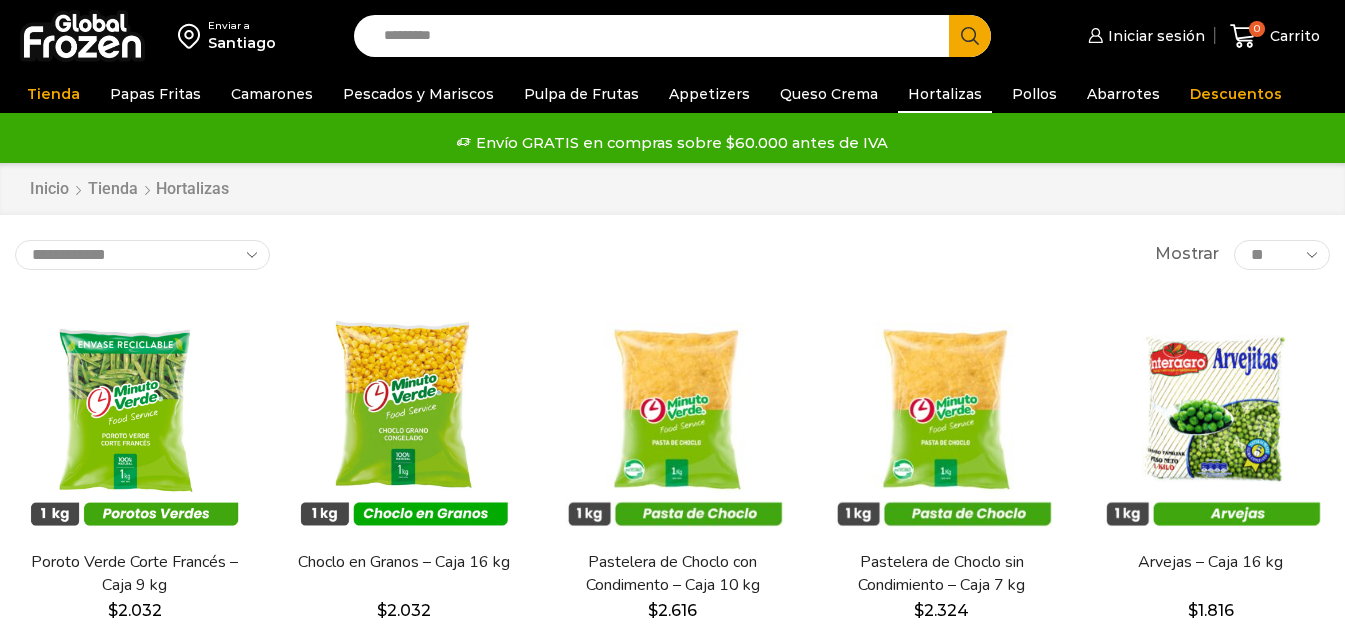 scroll, scrollTop: 0, scrollLeft: 0, axis: both 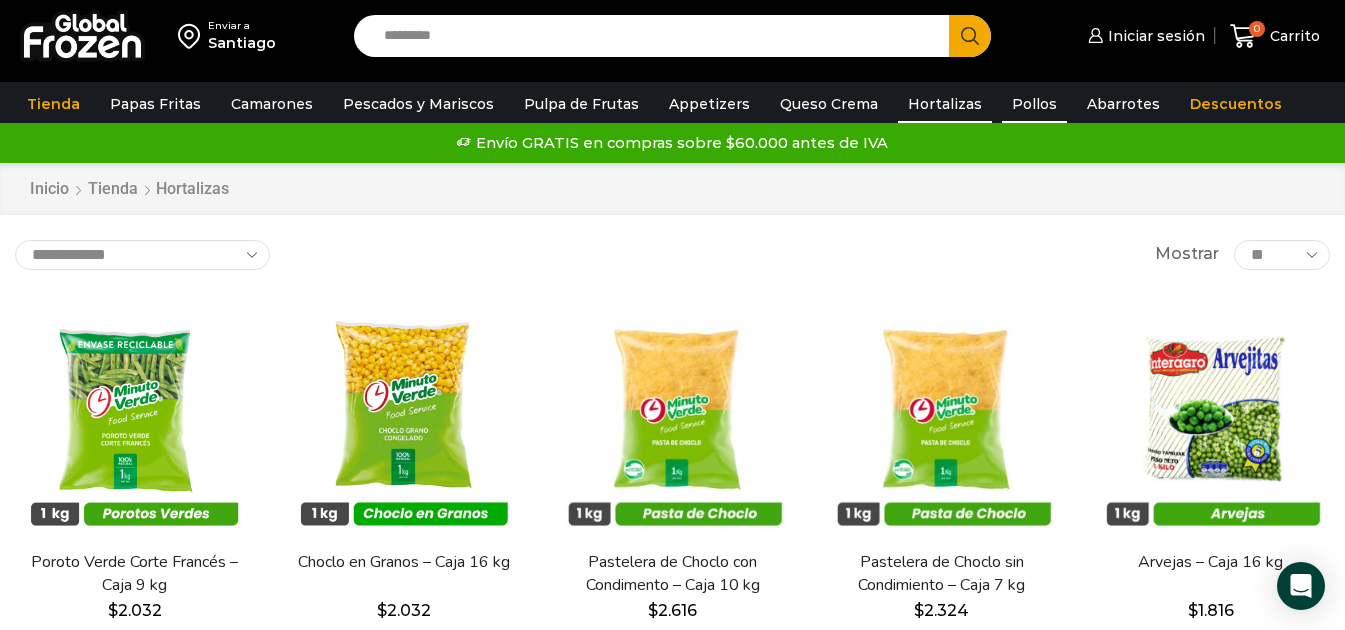 click on "Pollos" at bounding box center (1034, 104) 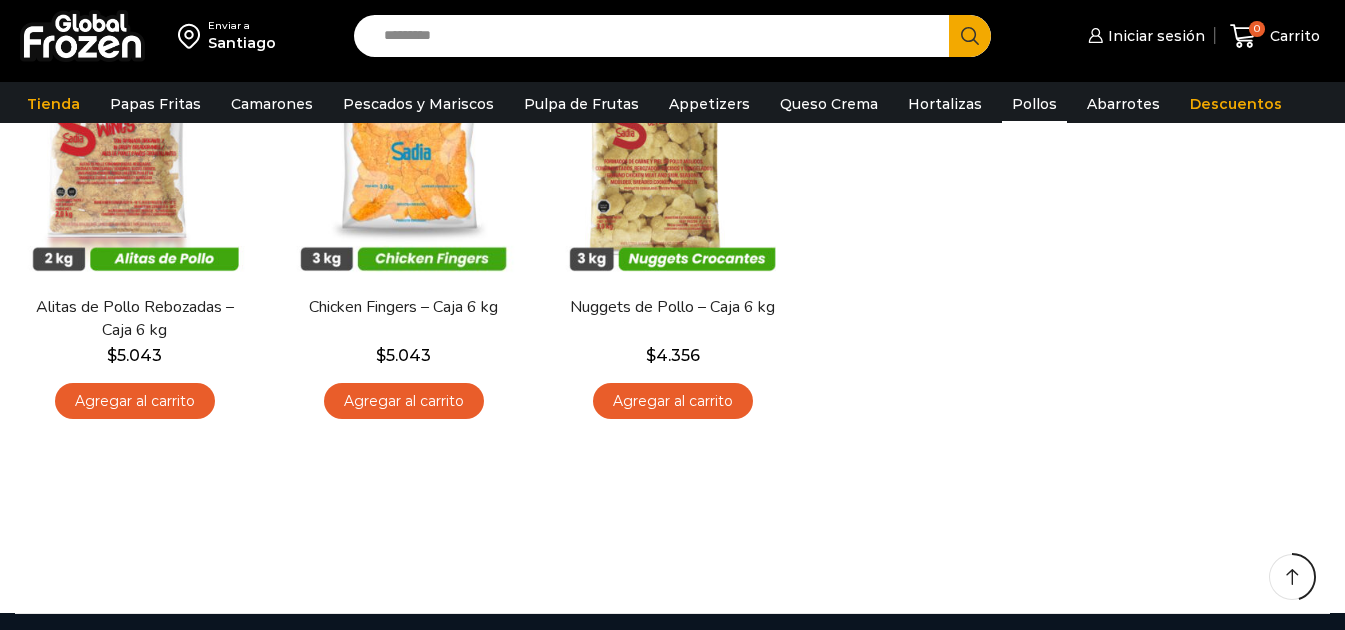 scroll, scrollTop: 300, scrollLeft: 0, axis: vertical 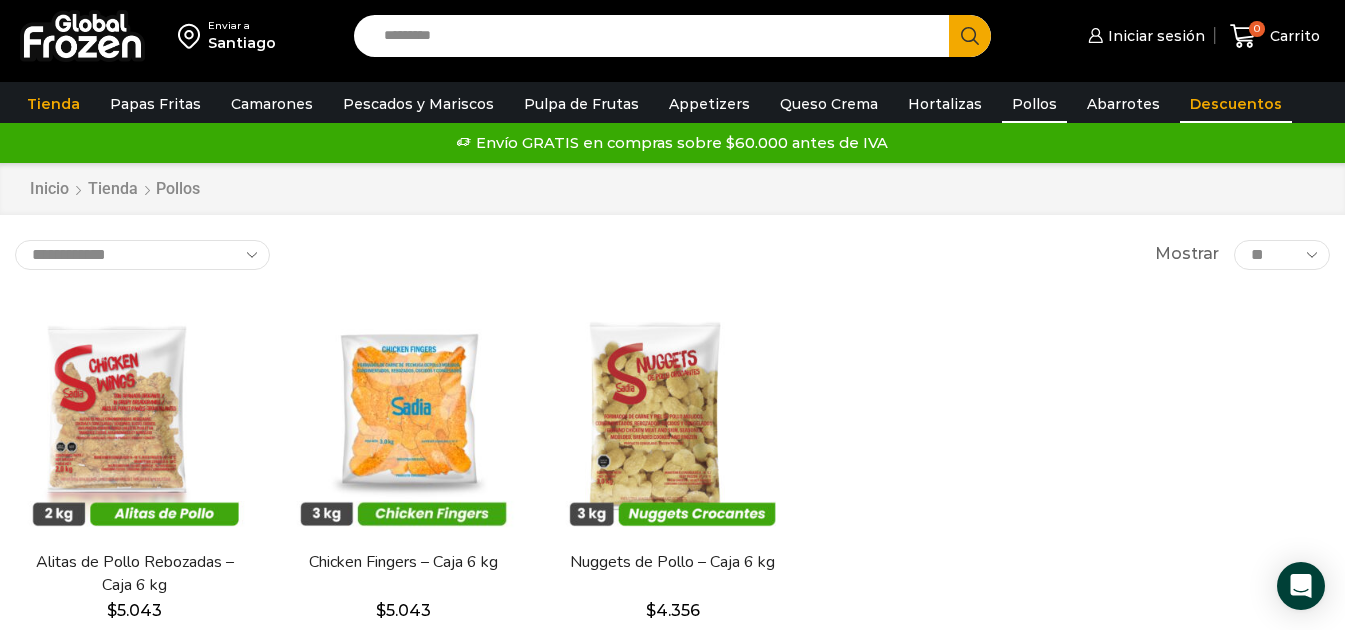 click on "Descuentos" at bounding box center (1236, 104) 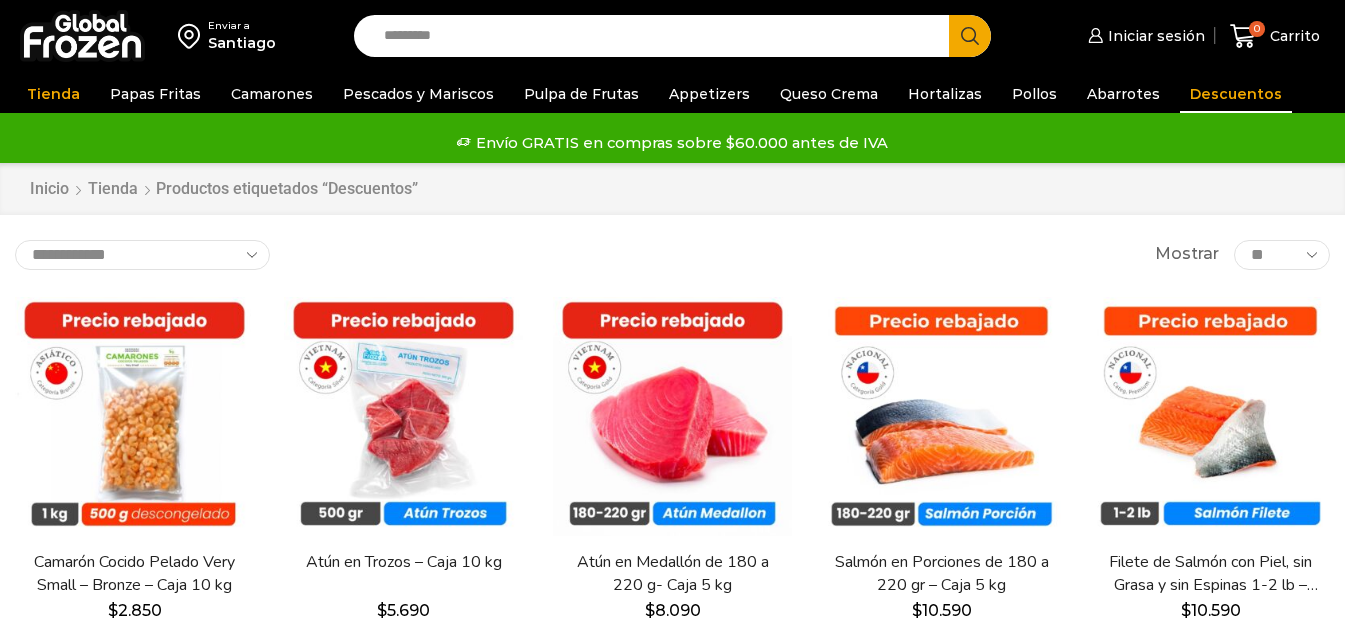 scroll, scrollTop: 0, scrollLeft: 0, axis: both 